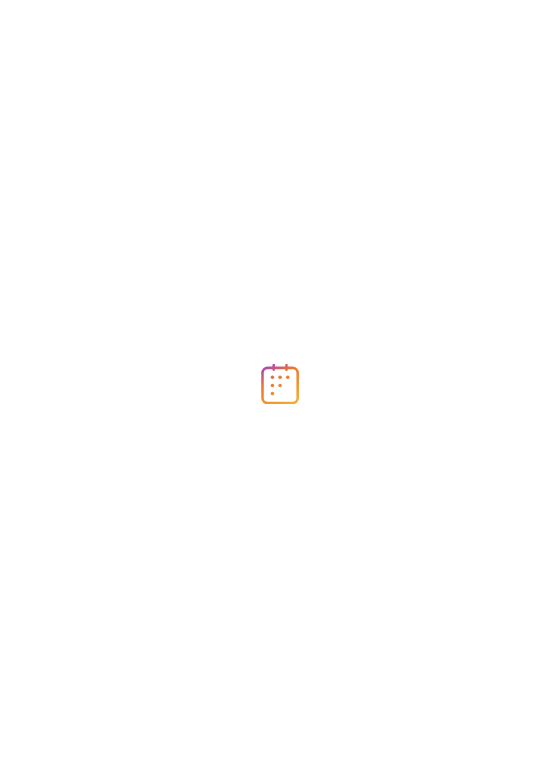 scroll, scrollTop: 0, scrollLeft: 0, axis: both 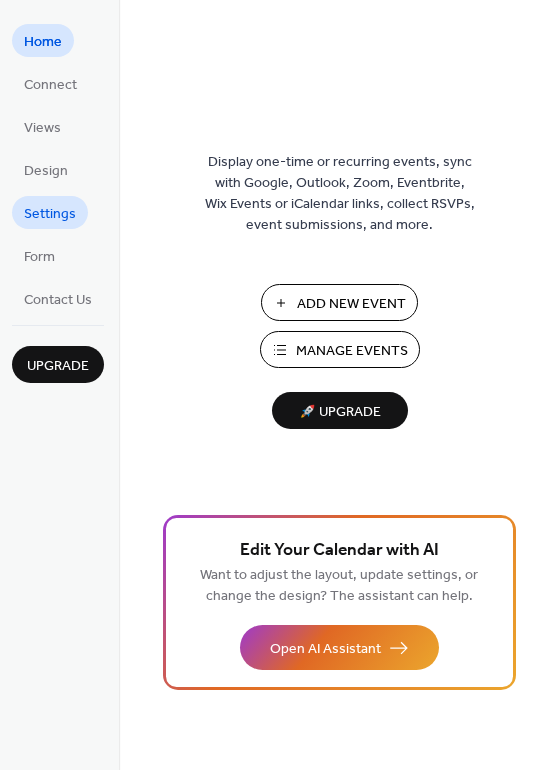 click on "Settings" at bounding box center (50, 214) 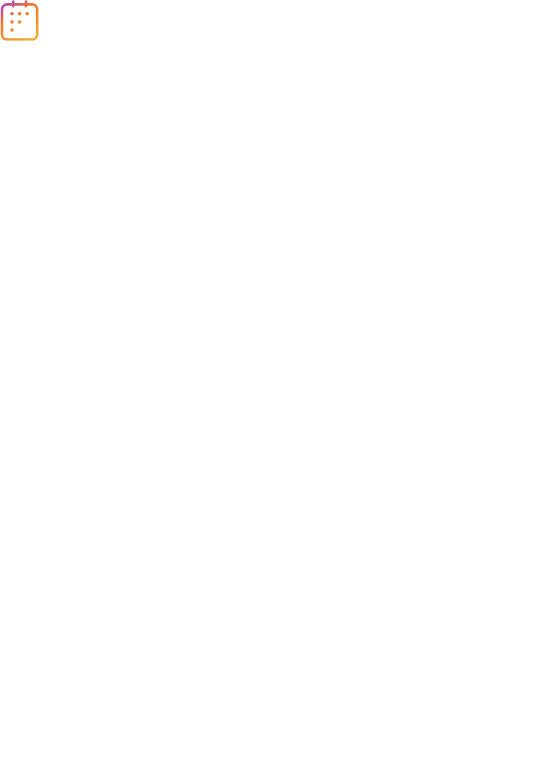scroll, scrollTop: 0, scrollLeft: 0, axis: both 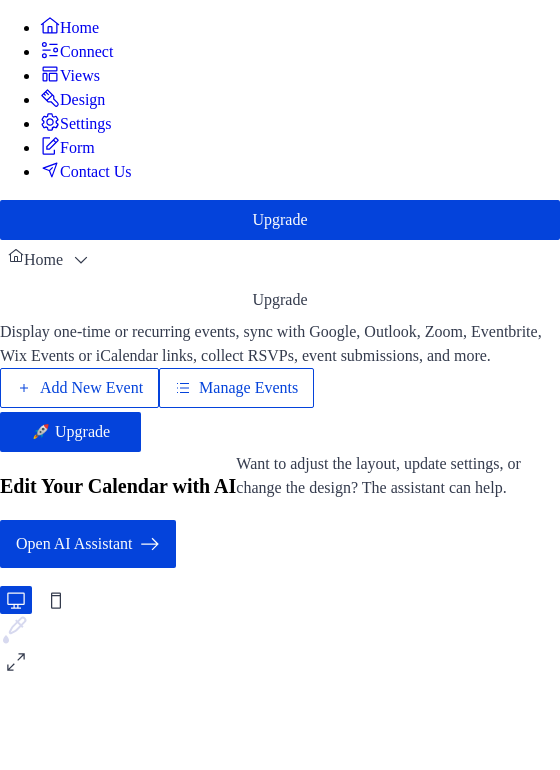 click on "Connect" at bounding box center [86, 52] 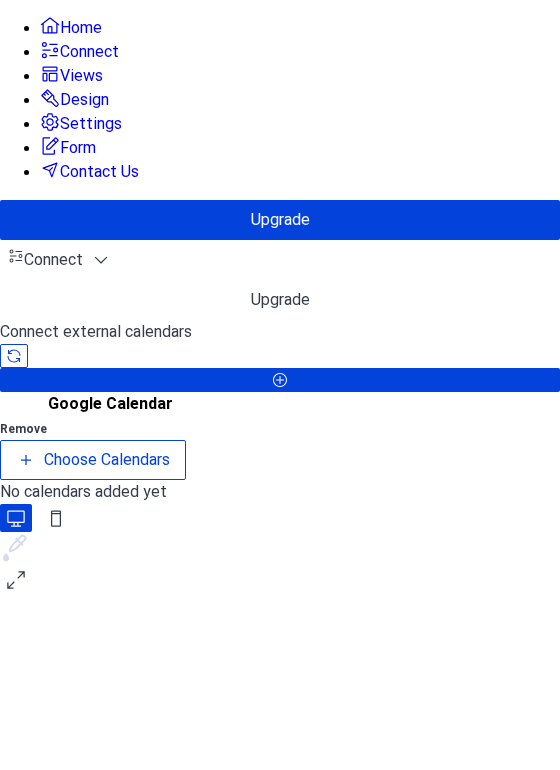 click on "Views" at bounding box center [81, 76] 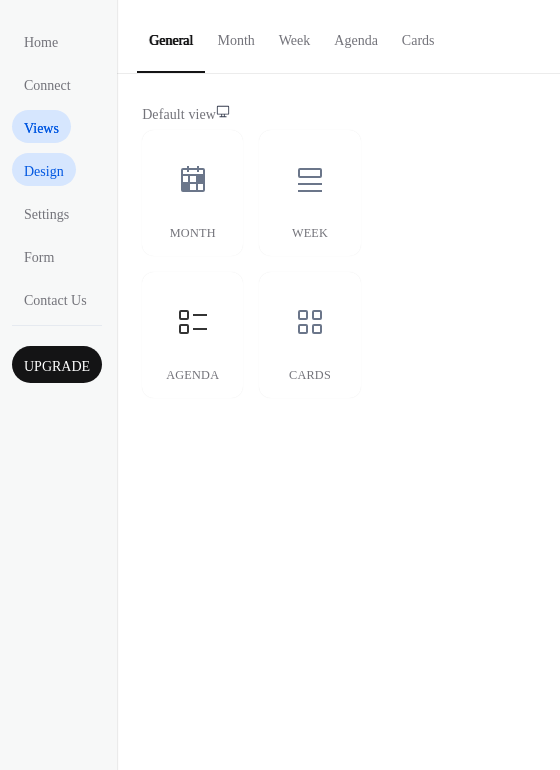 click on "Design" at bounding box center [44, 171] 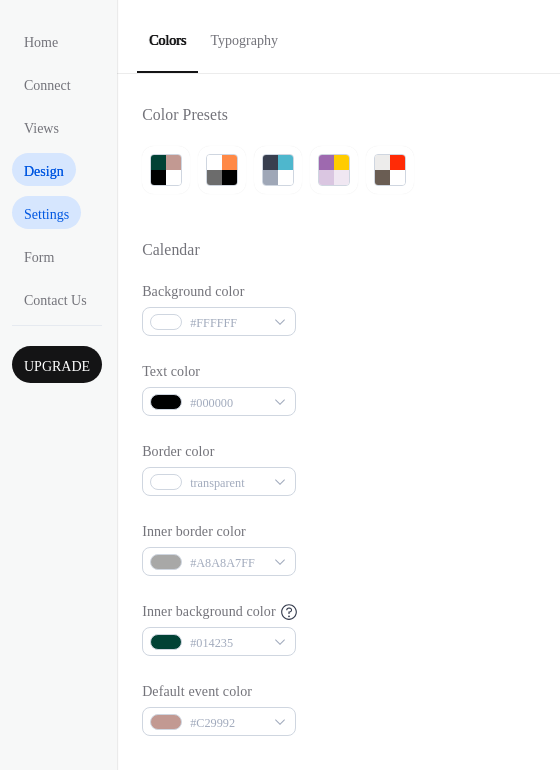 click on "Settings" at bounding box center (46, 214) 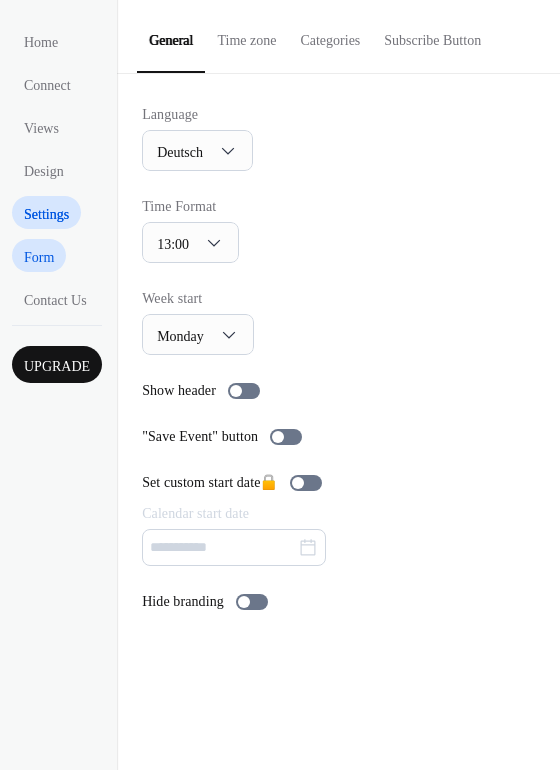 click on "Form" at bounding box center [39, 257] 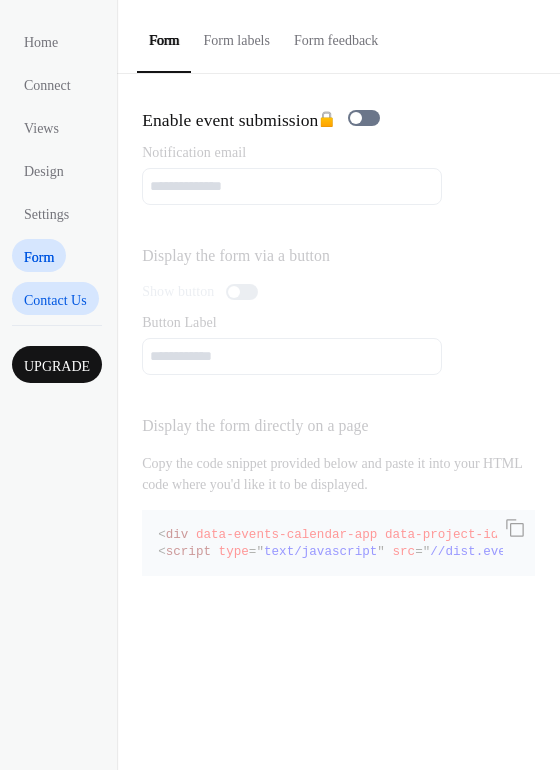 click on "Contact Us" at bounding box center (55, 300) 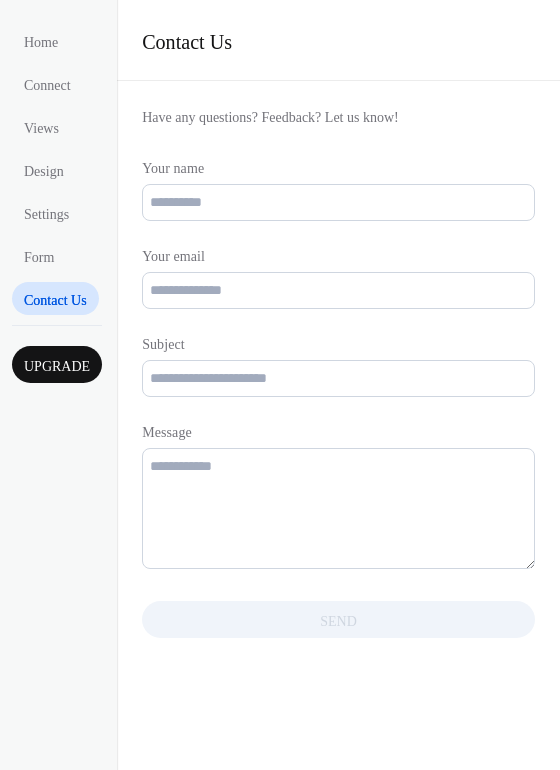 click on "Home Connect Views Design Settings Form Contact Us" at bounding box center (57, 169) 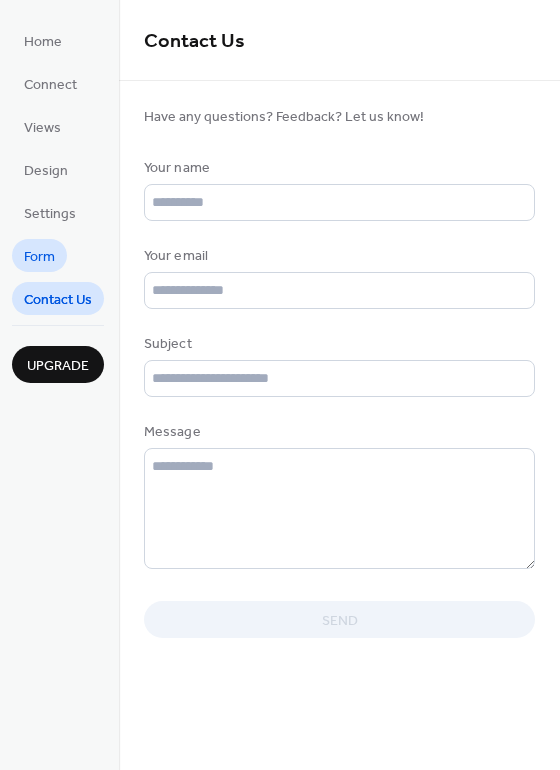 click on "Form" at bounding box center (39, 255) 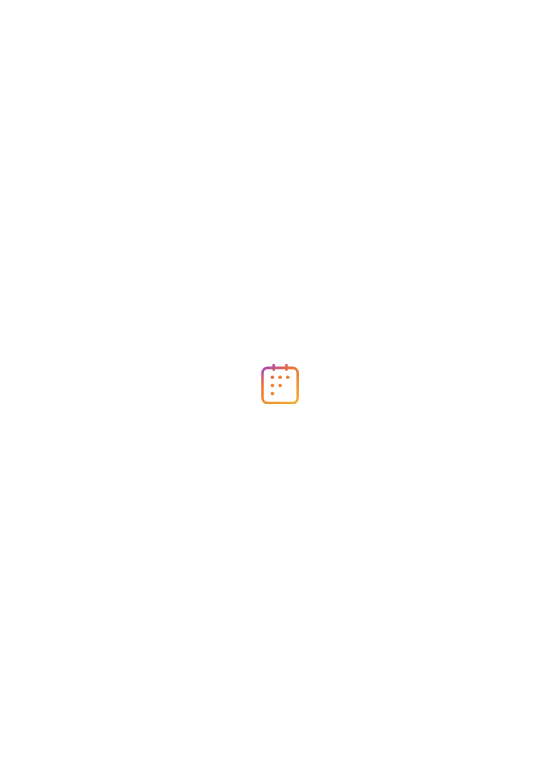 scroll, scrollTop: 0, scrollLeft: 0, axis: both 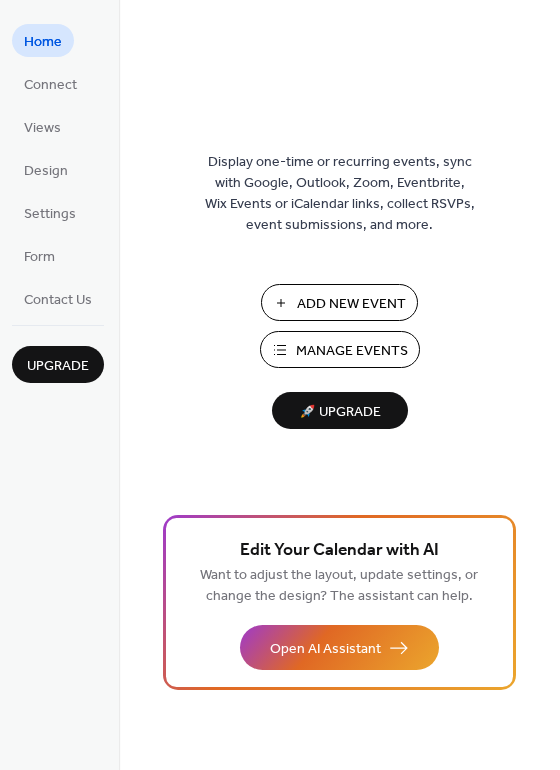 click on "Manage Events" at bounding box center (352, 351) 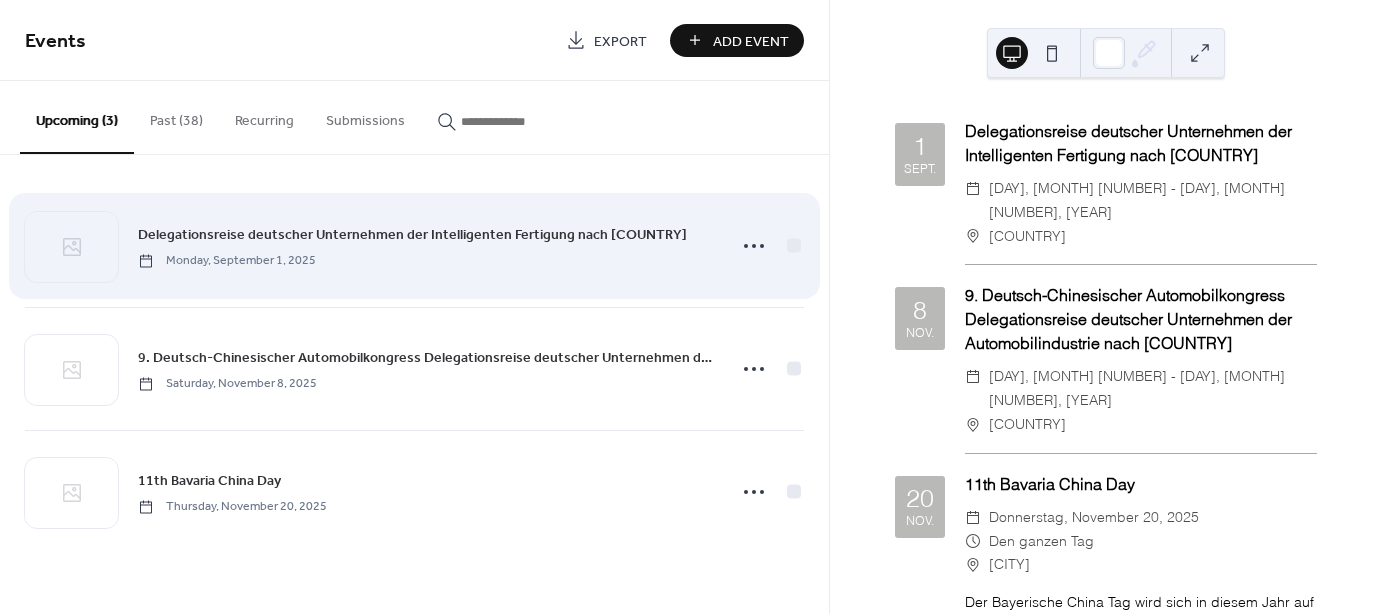 scroll, scrollTop: 0, scrollLeft: 0, axis: both 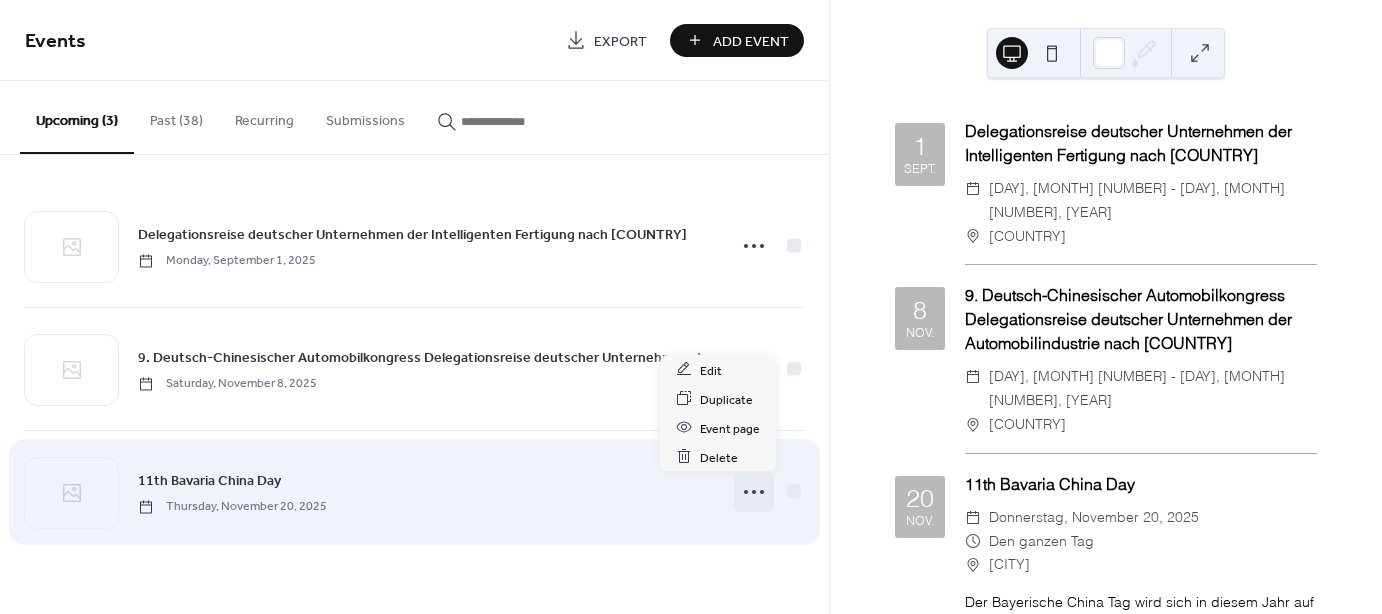 click 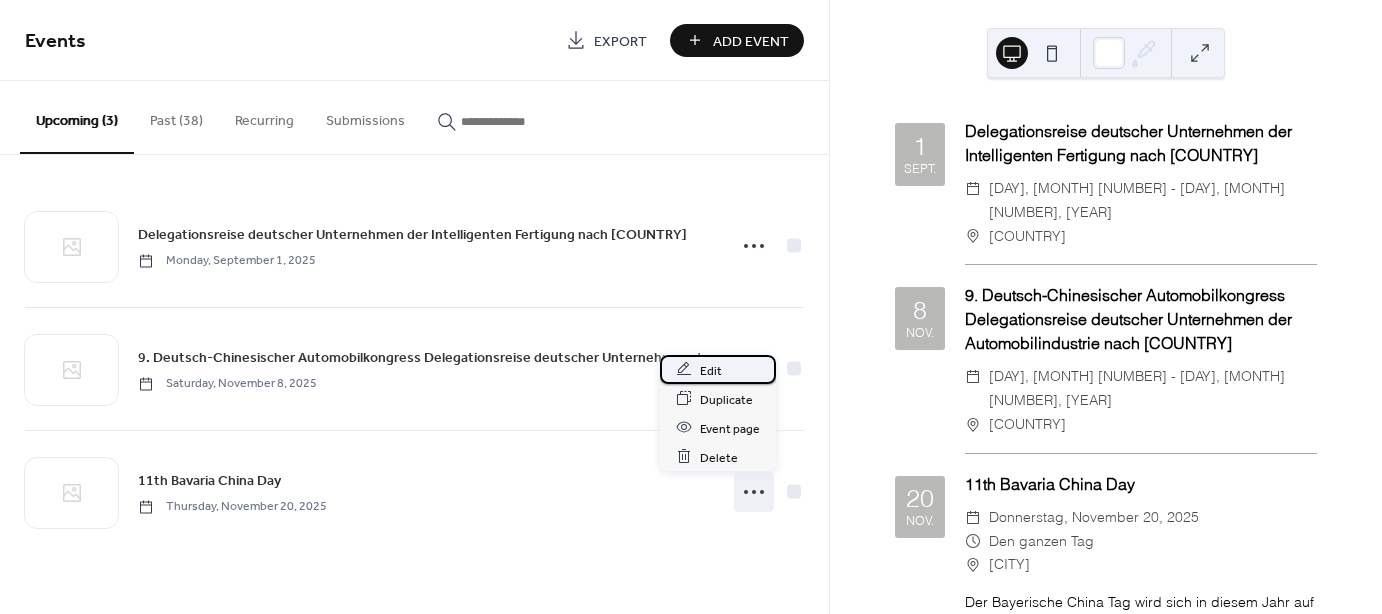 click on "Edit" at bounding box center (718, 369) 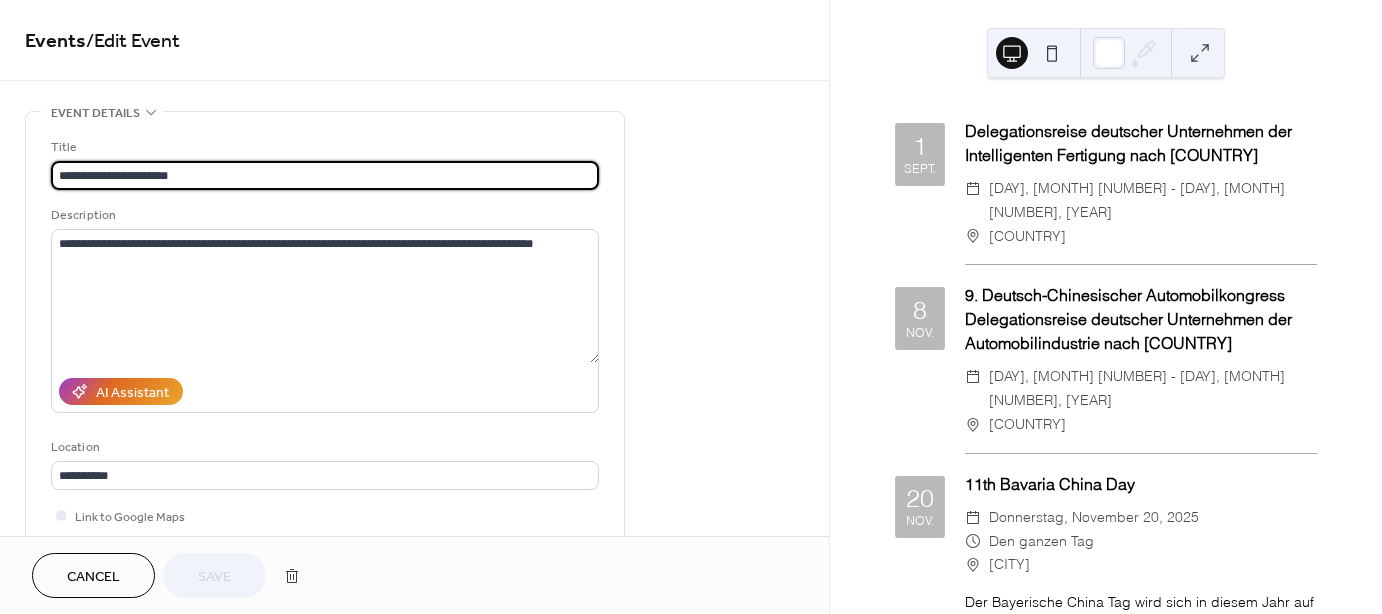 drag, startPoint x: 223, startPoint y: 181, endPoint x: 7, endPoint y: 164, distance: 216.66795 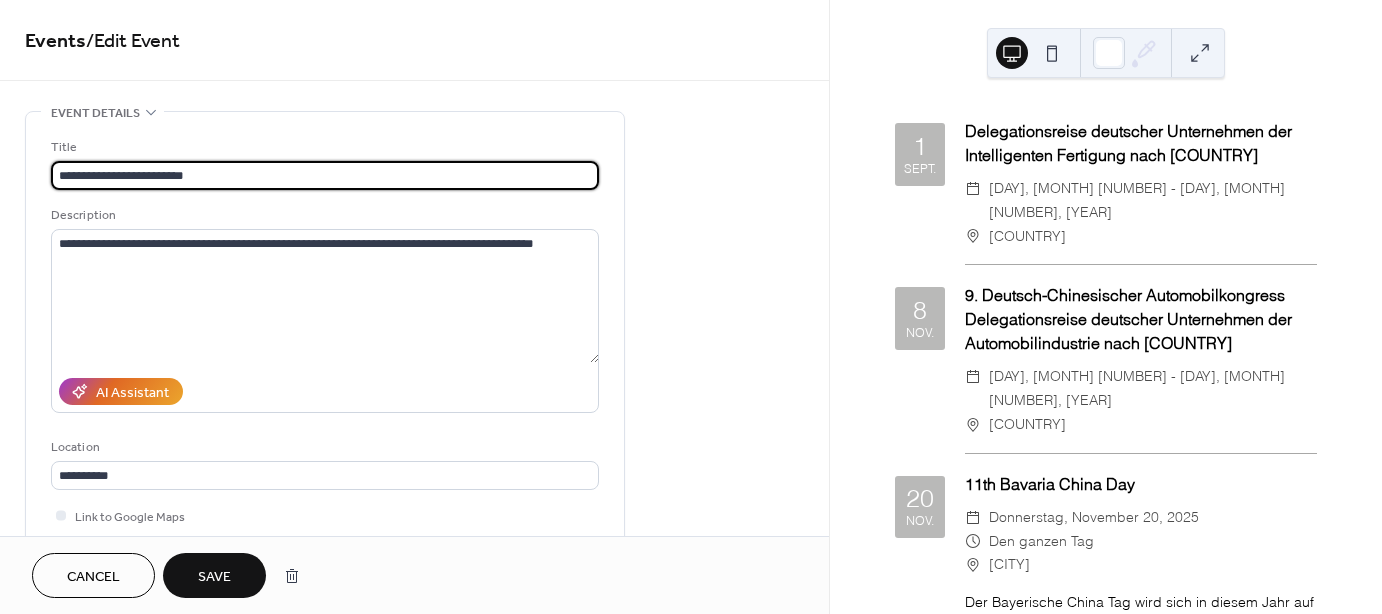 type on "**********" 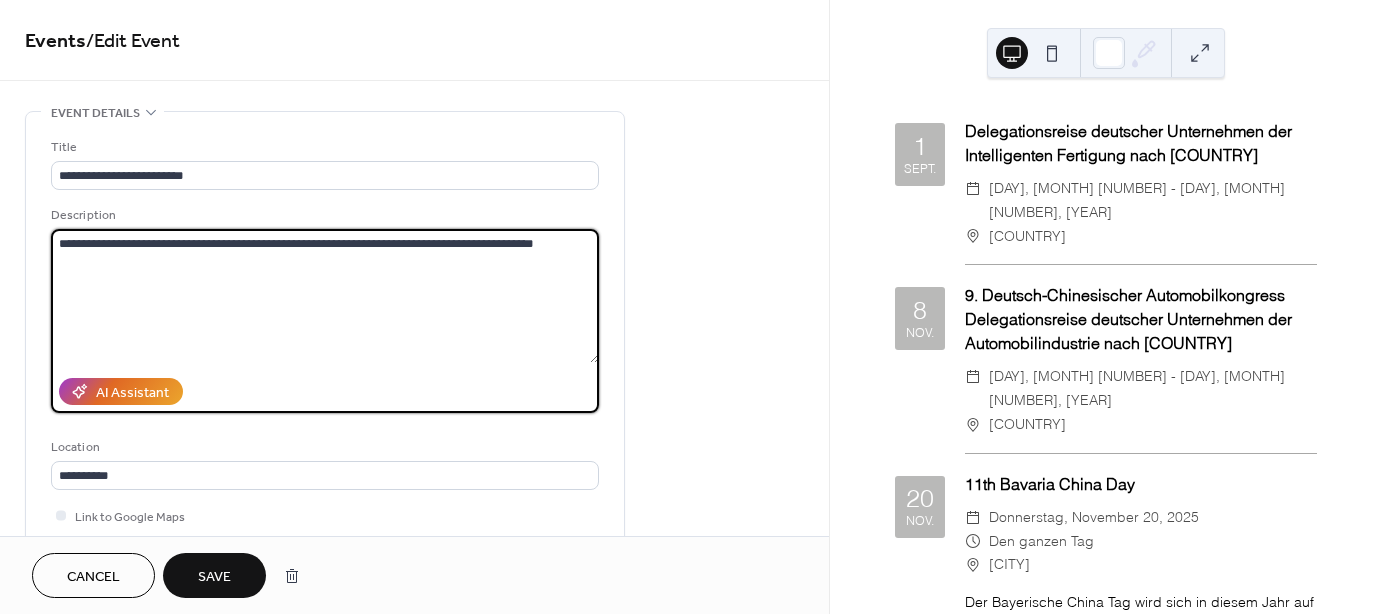 drag, startPoint x: 425, startPoint y: 244, endPoint x: 356, endPoint y: 240, distance: 69.115845 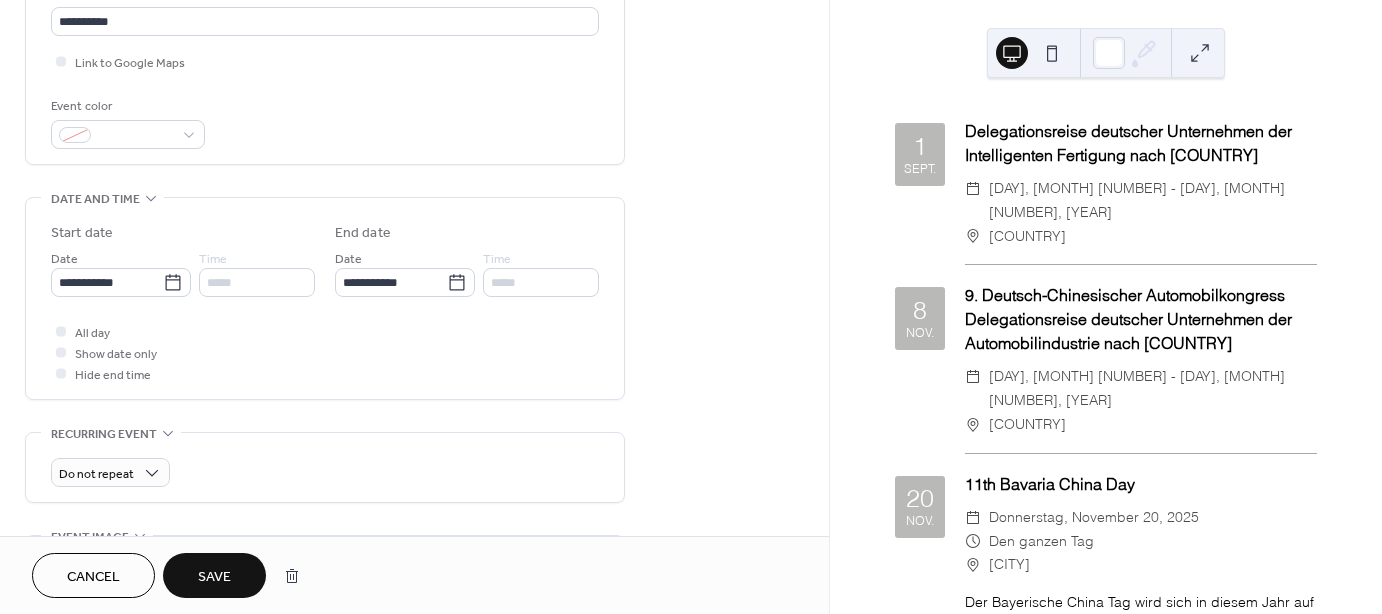 scroll, scrollTop: 600, scrollLeft: 0, axis: vertical 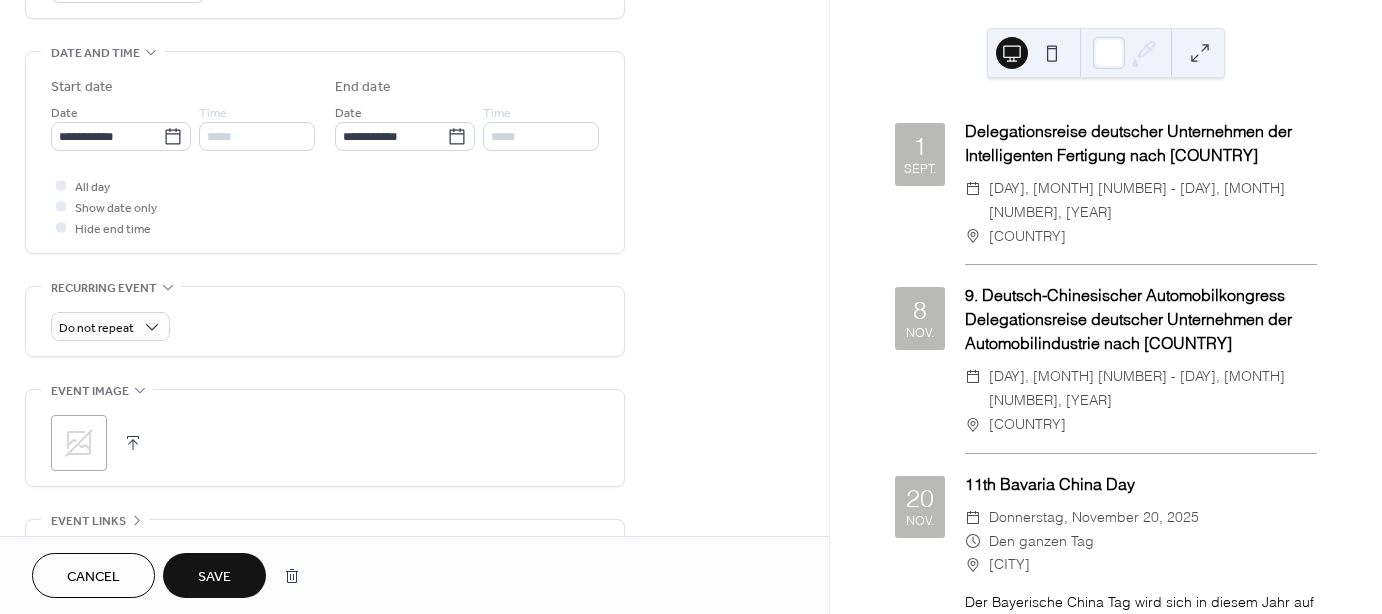 type on "**********" 